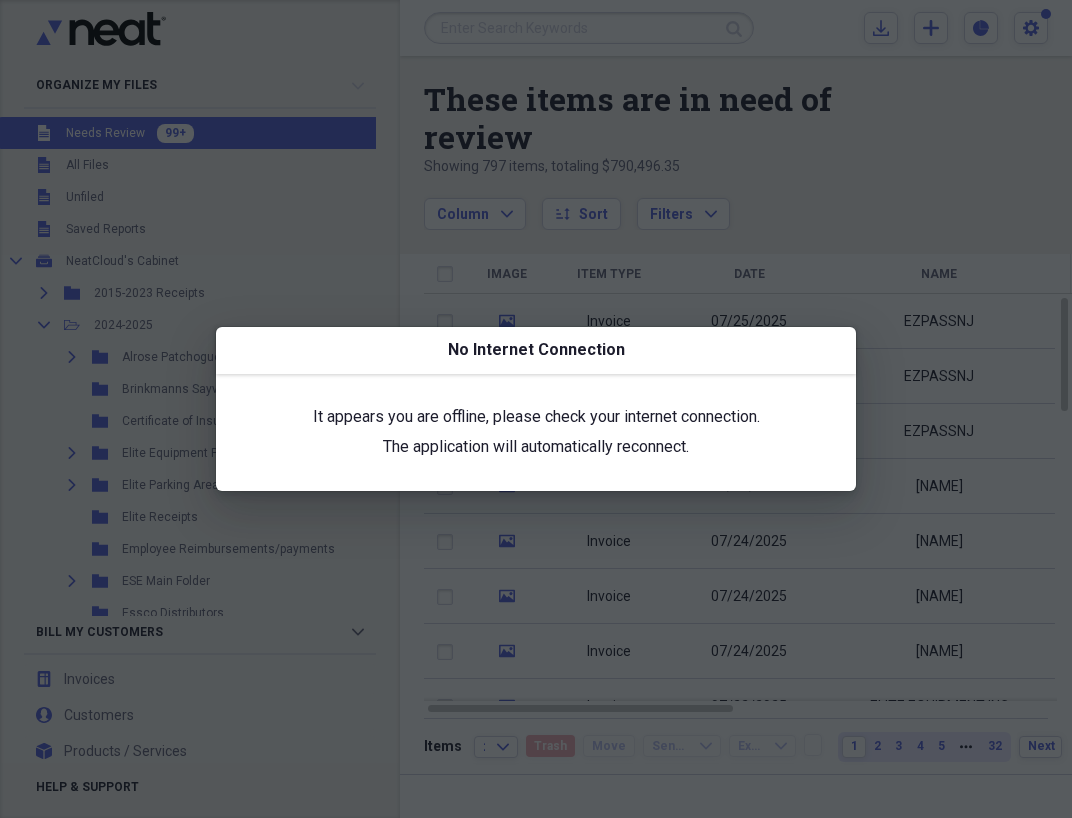 scroll, scrollTop: 0, scrollLeft: 0, axis: both 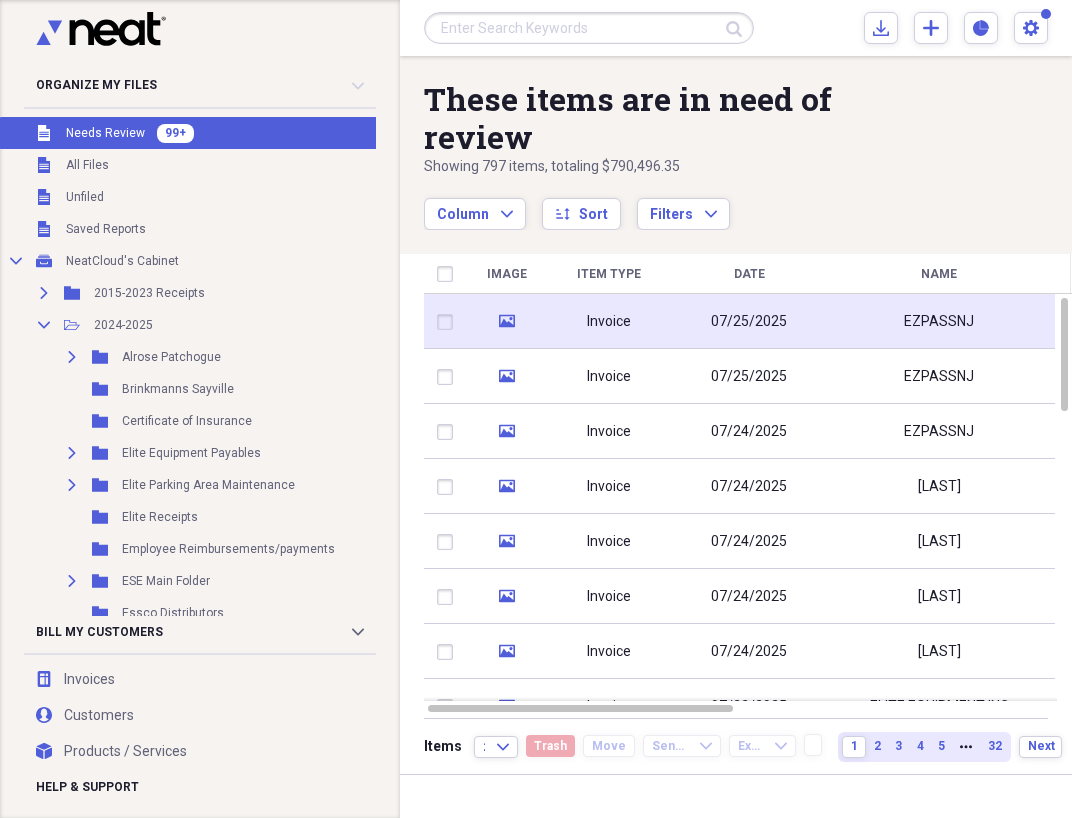 click on "Invoice" at bounding box center [609, 321] 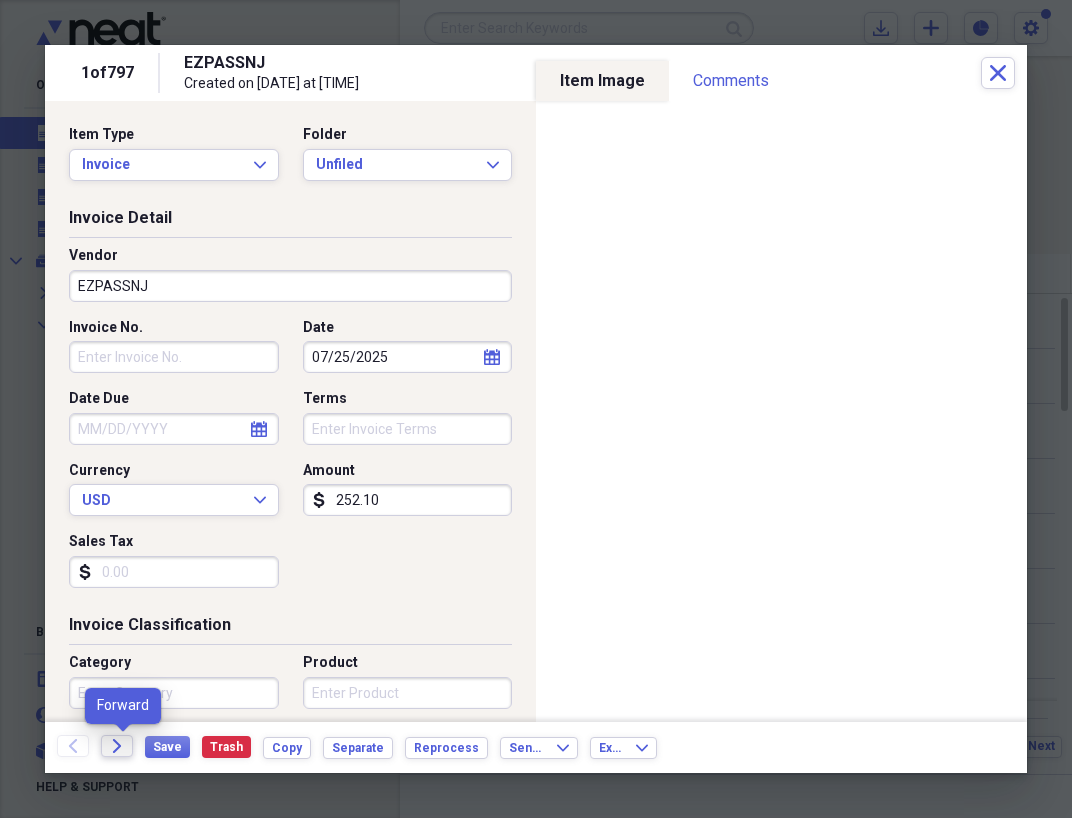 click 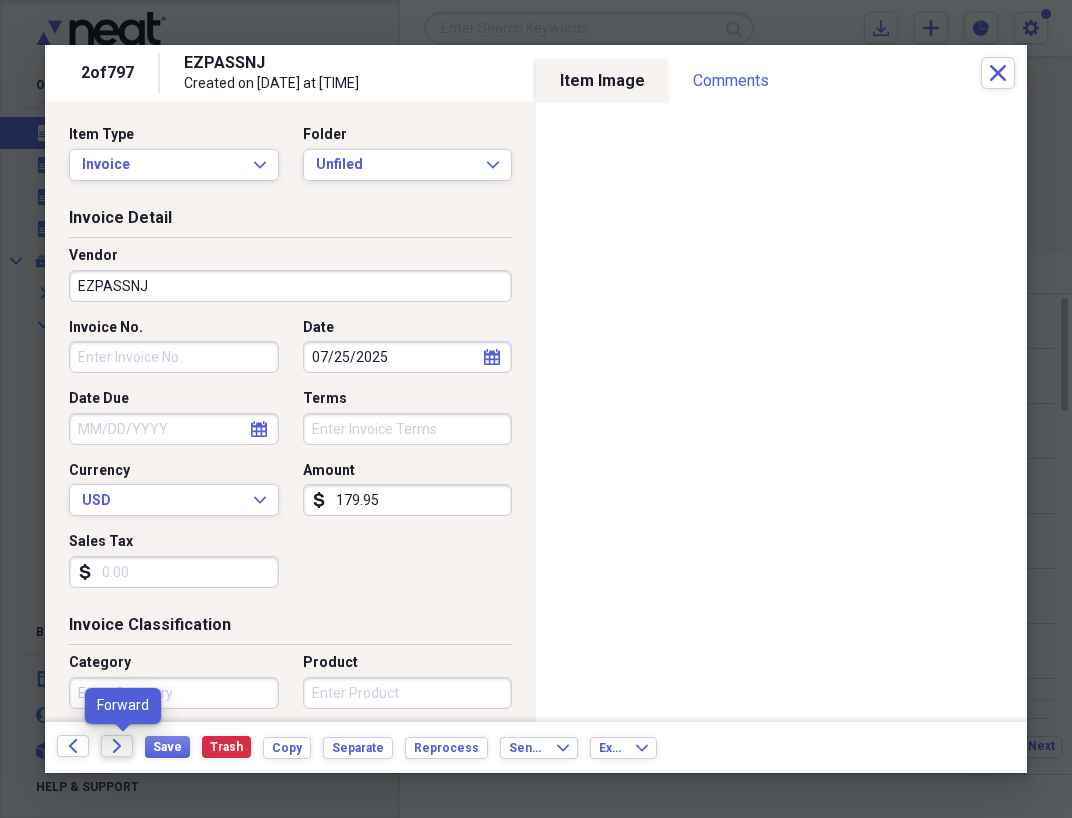 click 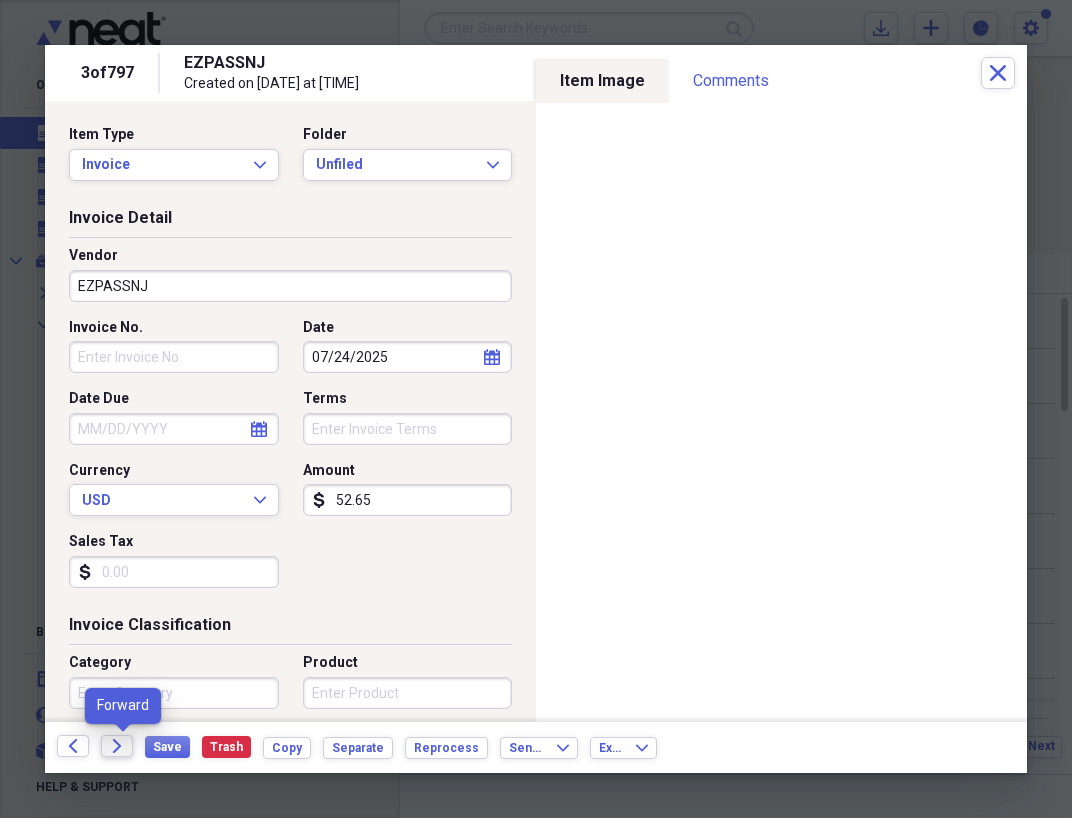 click 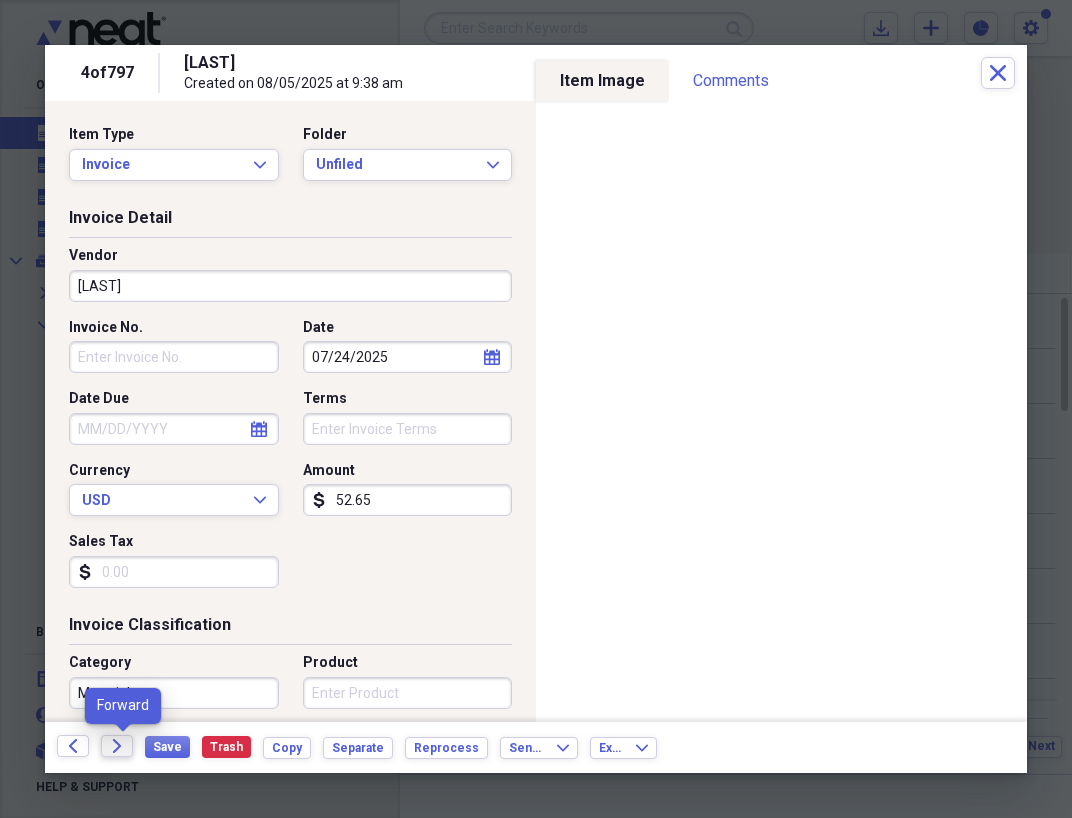 click 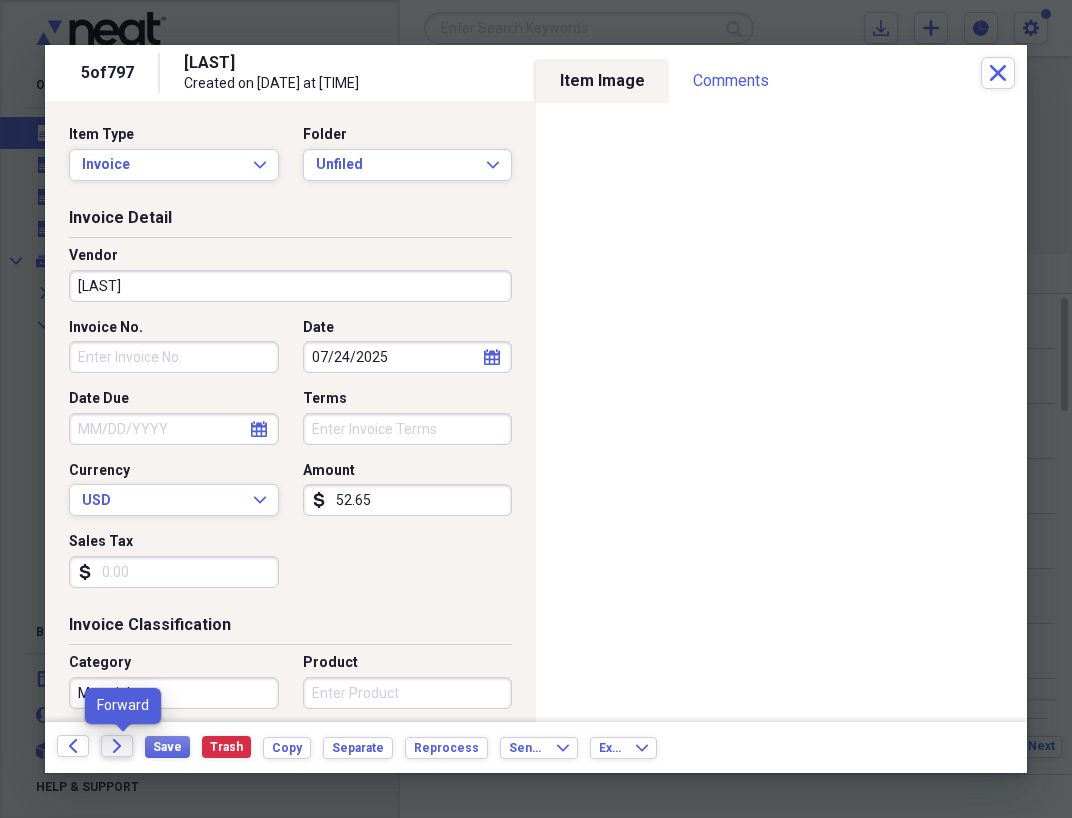 click 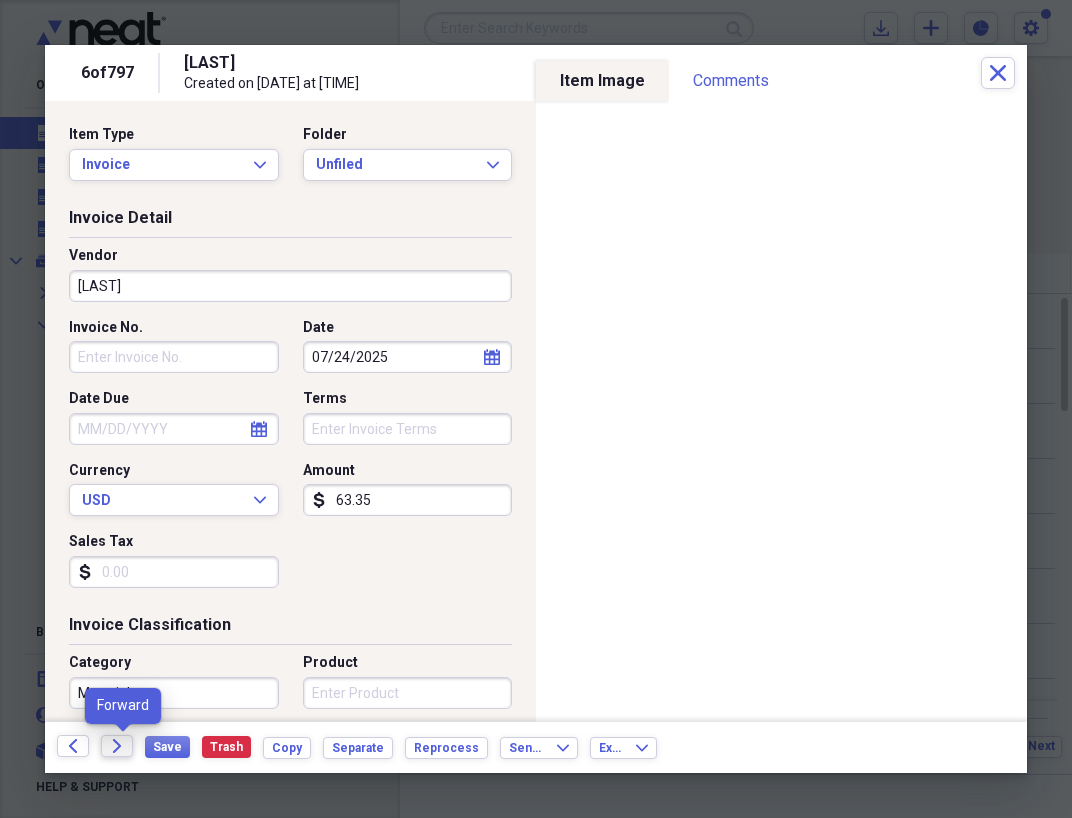 click 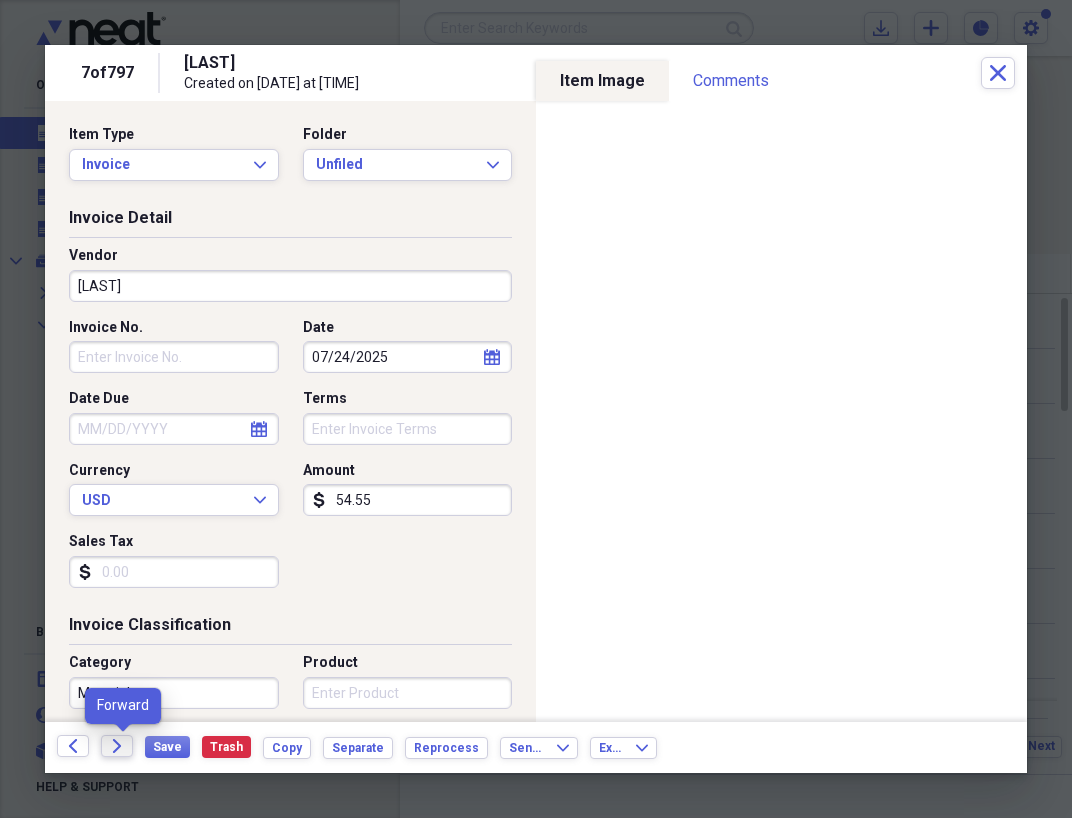click 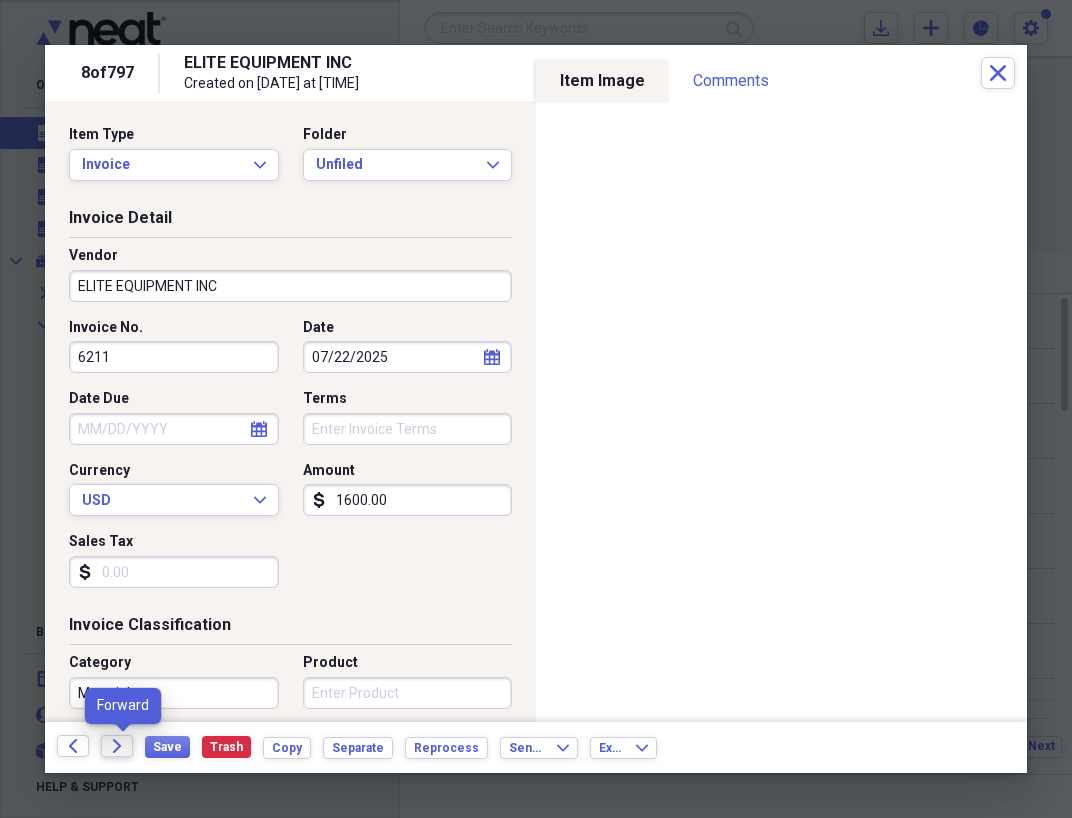 click 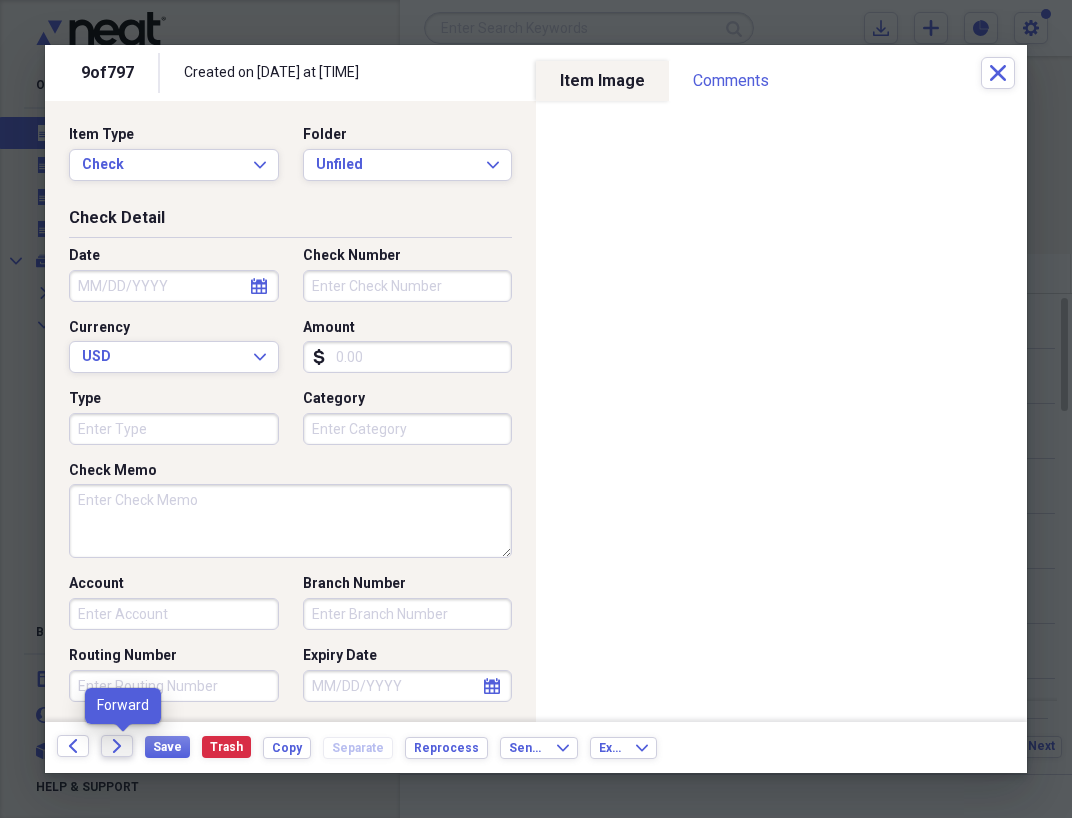 click 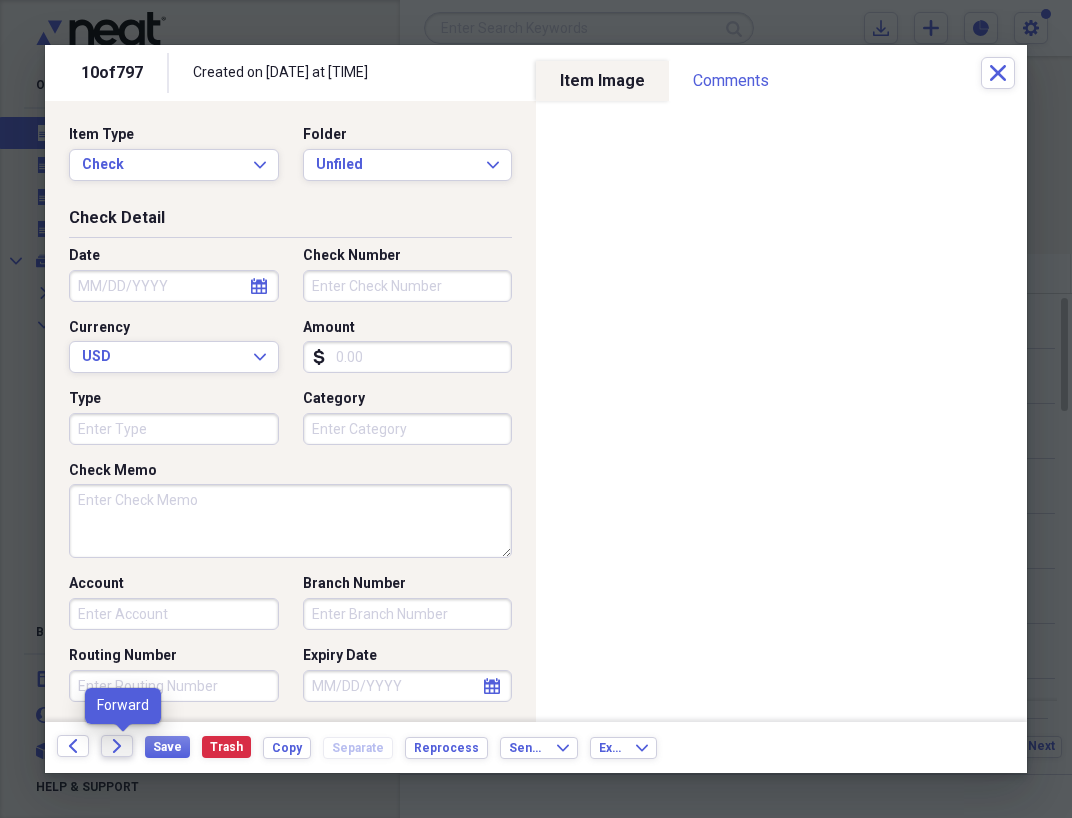 click 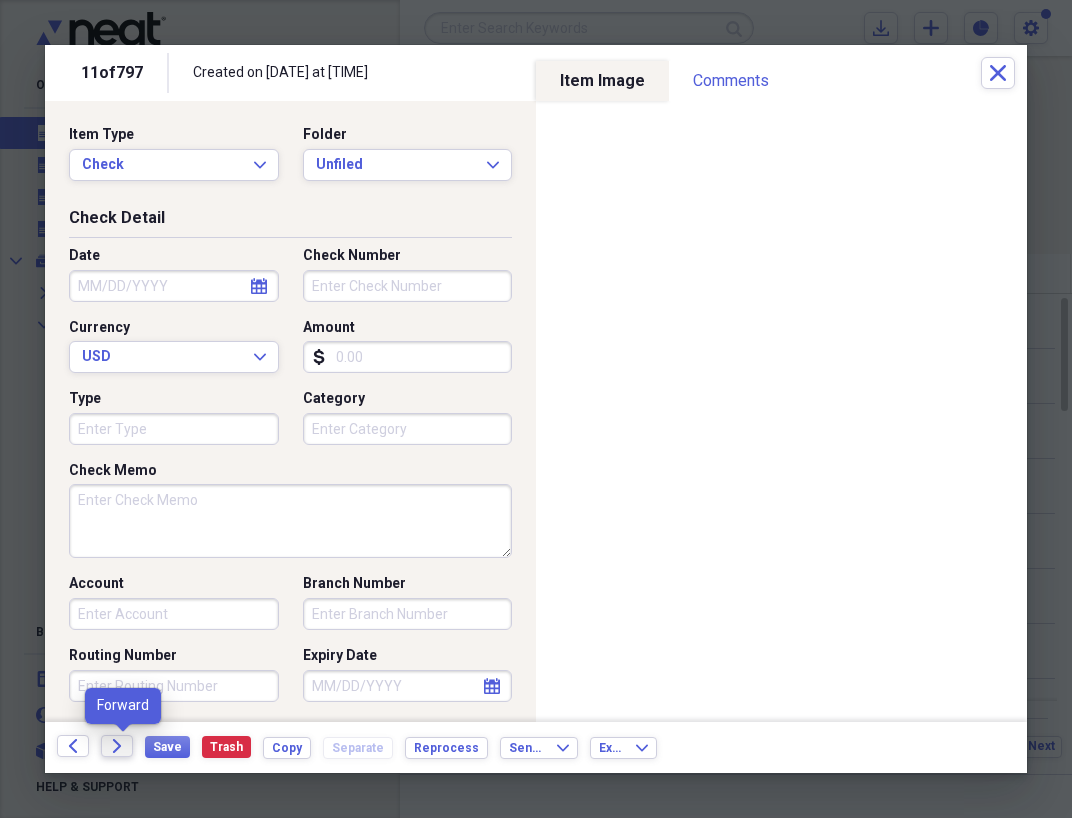click 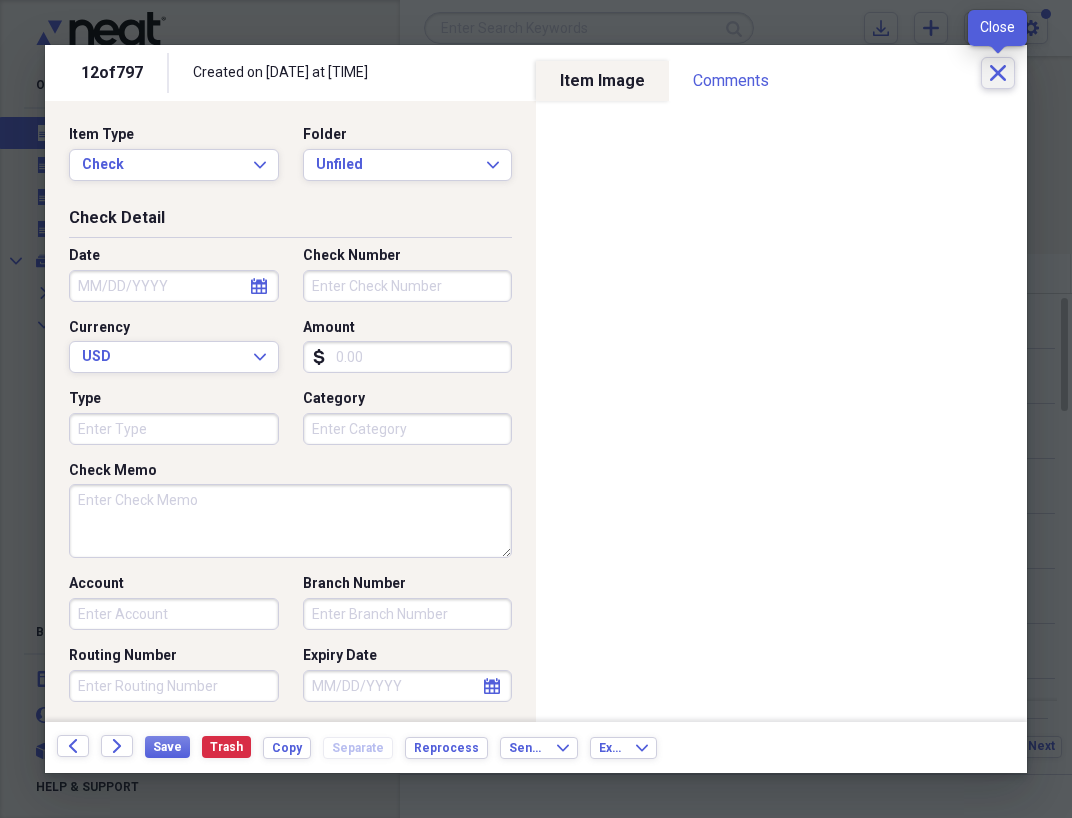 click on "Close" at bounding box center [998, 73] 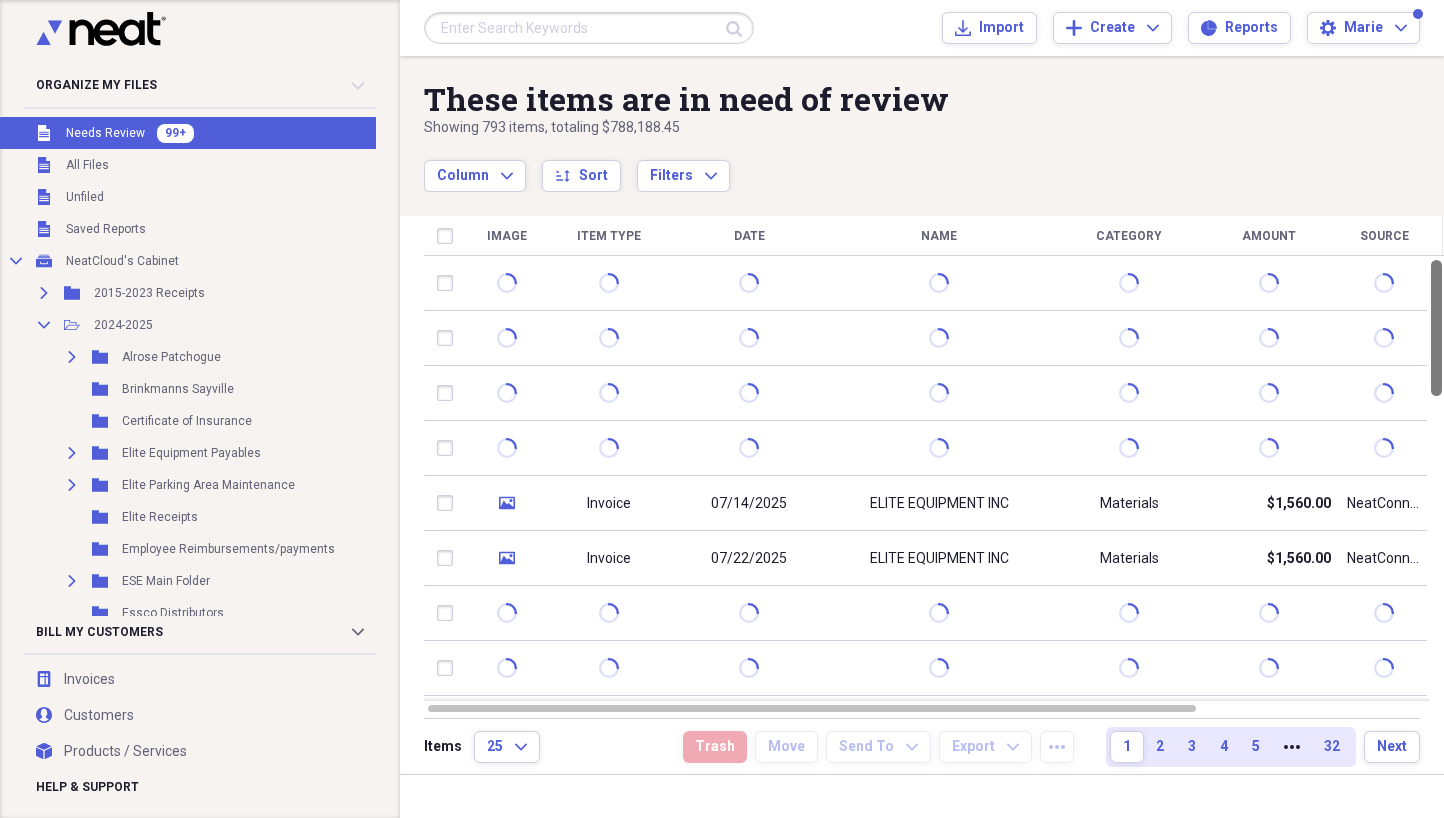drag, startPoint x: 1439, startPoint y: 365, endPoint x: 1433, endPoint y: 305, distance: 60.299255 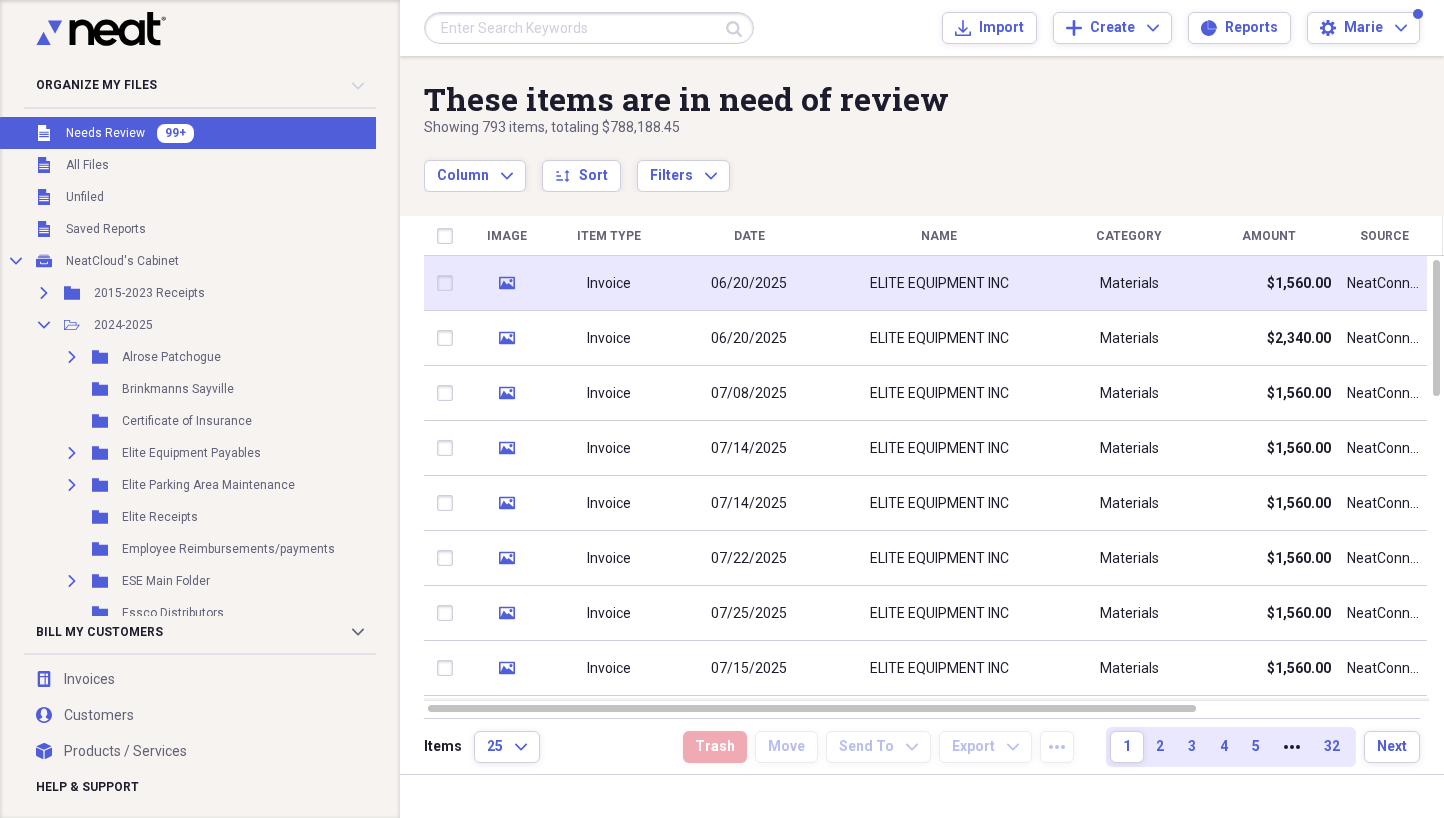 click on "06/20/2025" at bounding box center [749, 283] 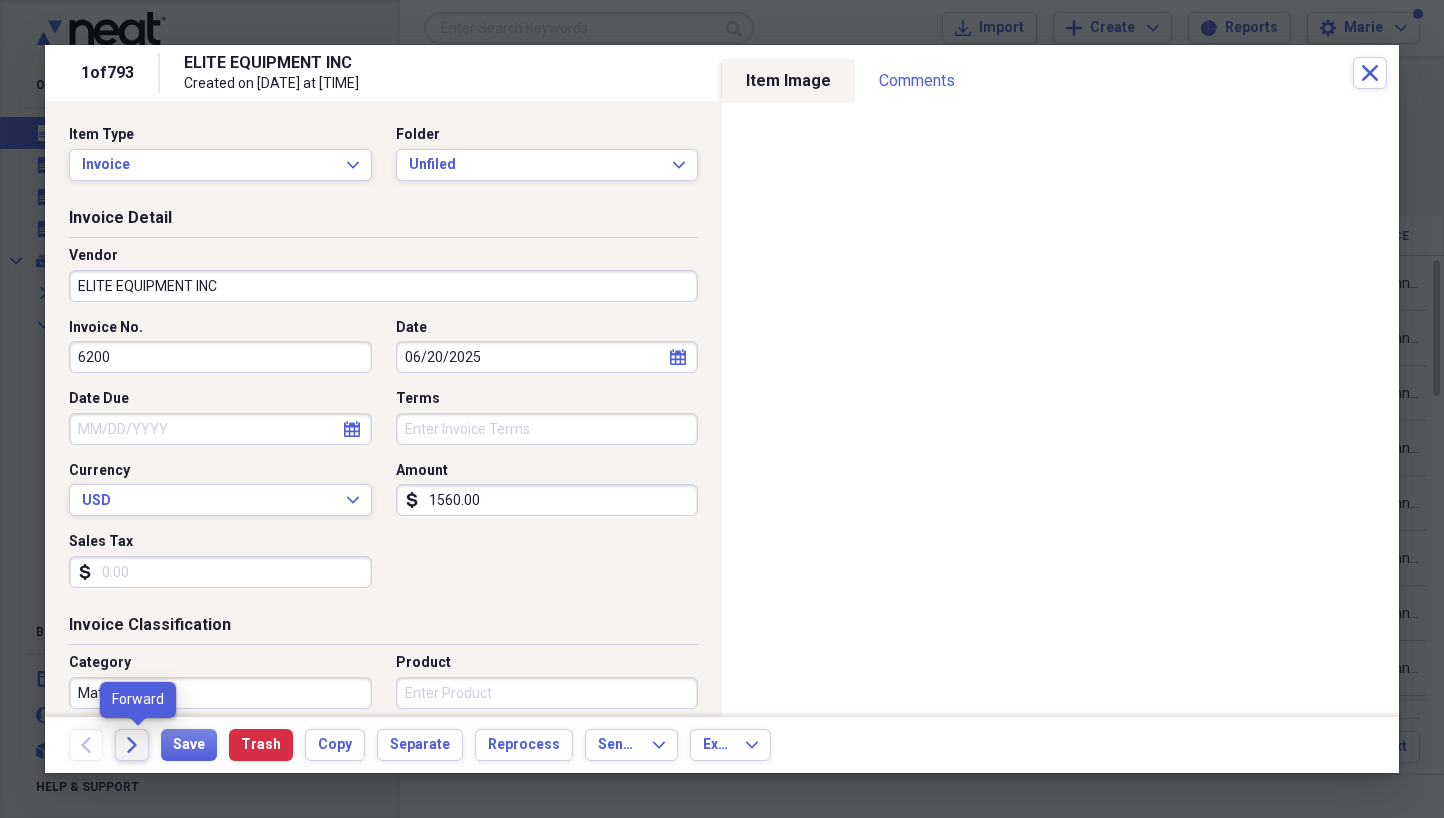 click on "Forward" at bounding box center (132, 745) 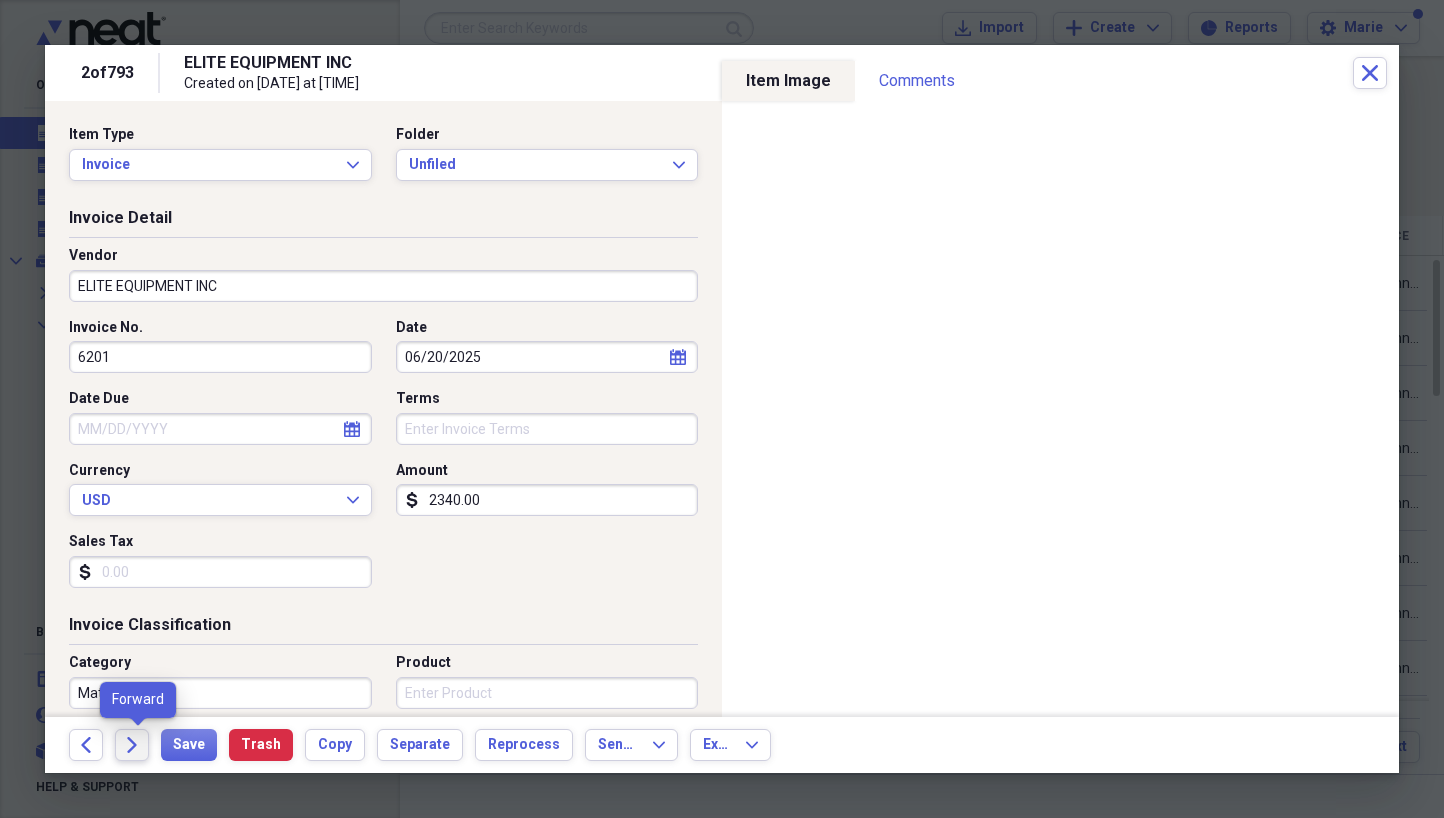 click on "Forward" at bounding box center [132, 745] 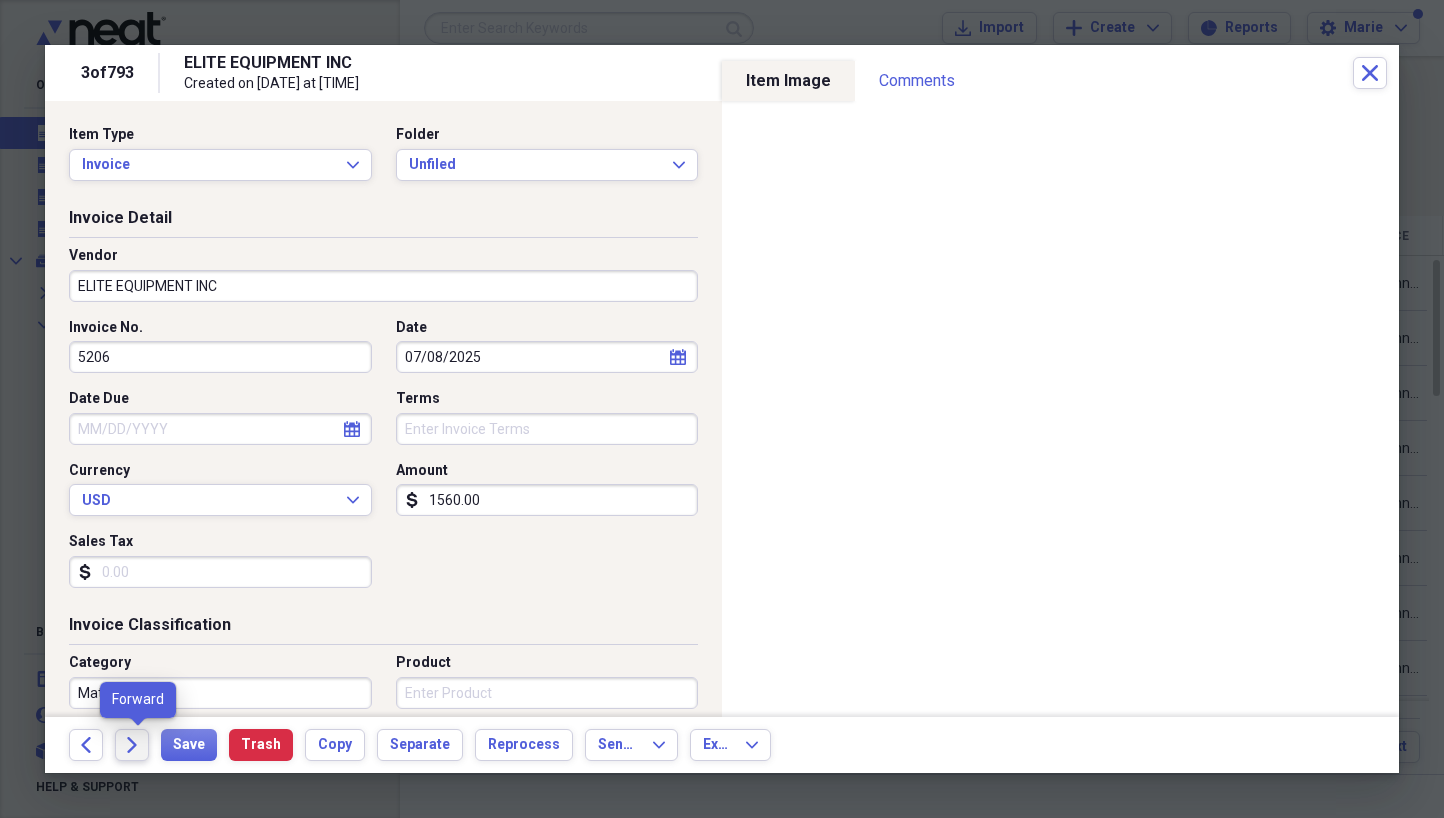 click on "Forward" at bounding box center [132, 745] 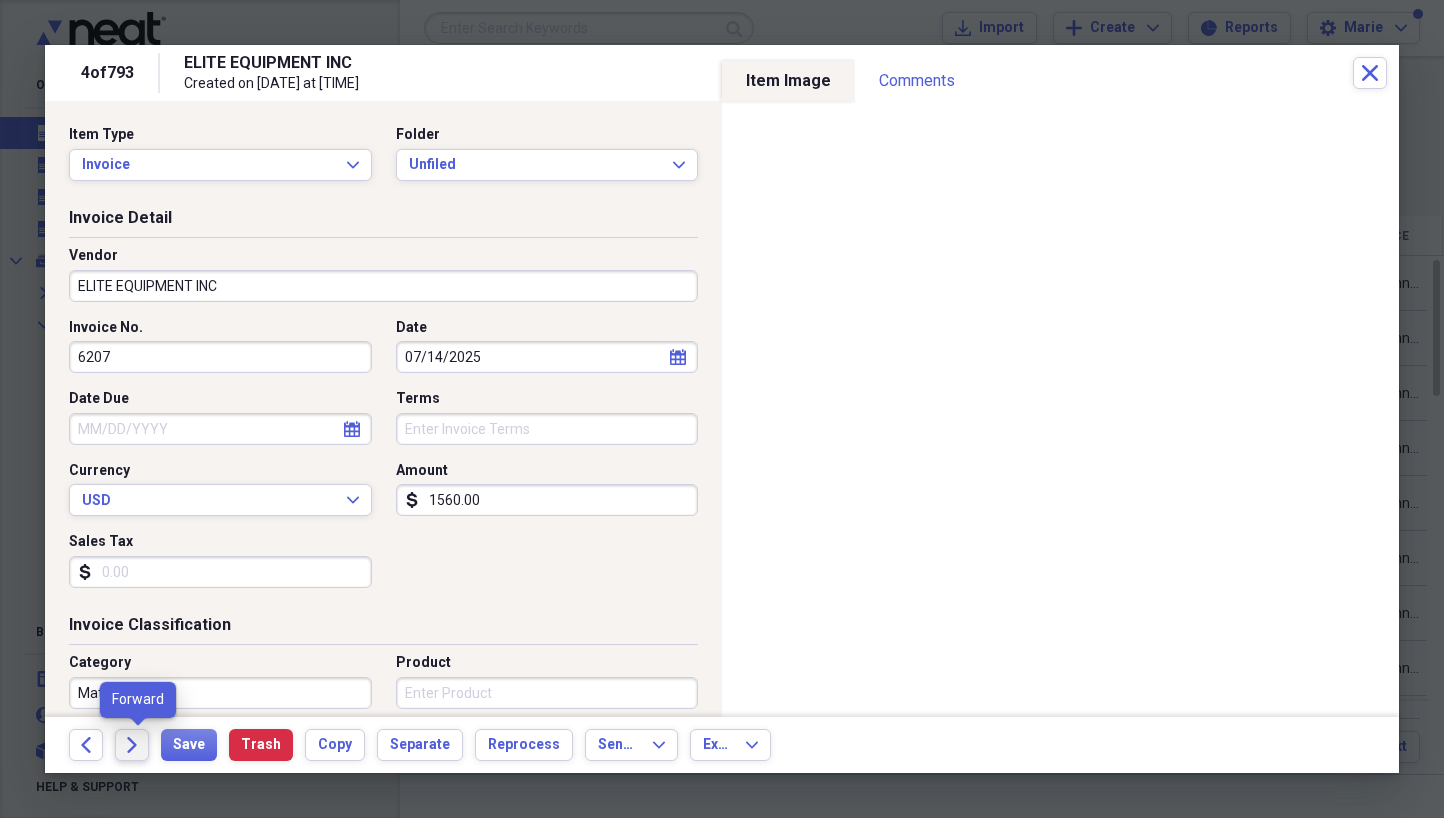 click 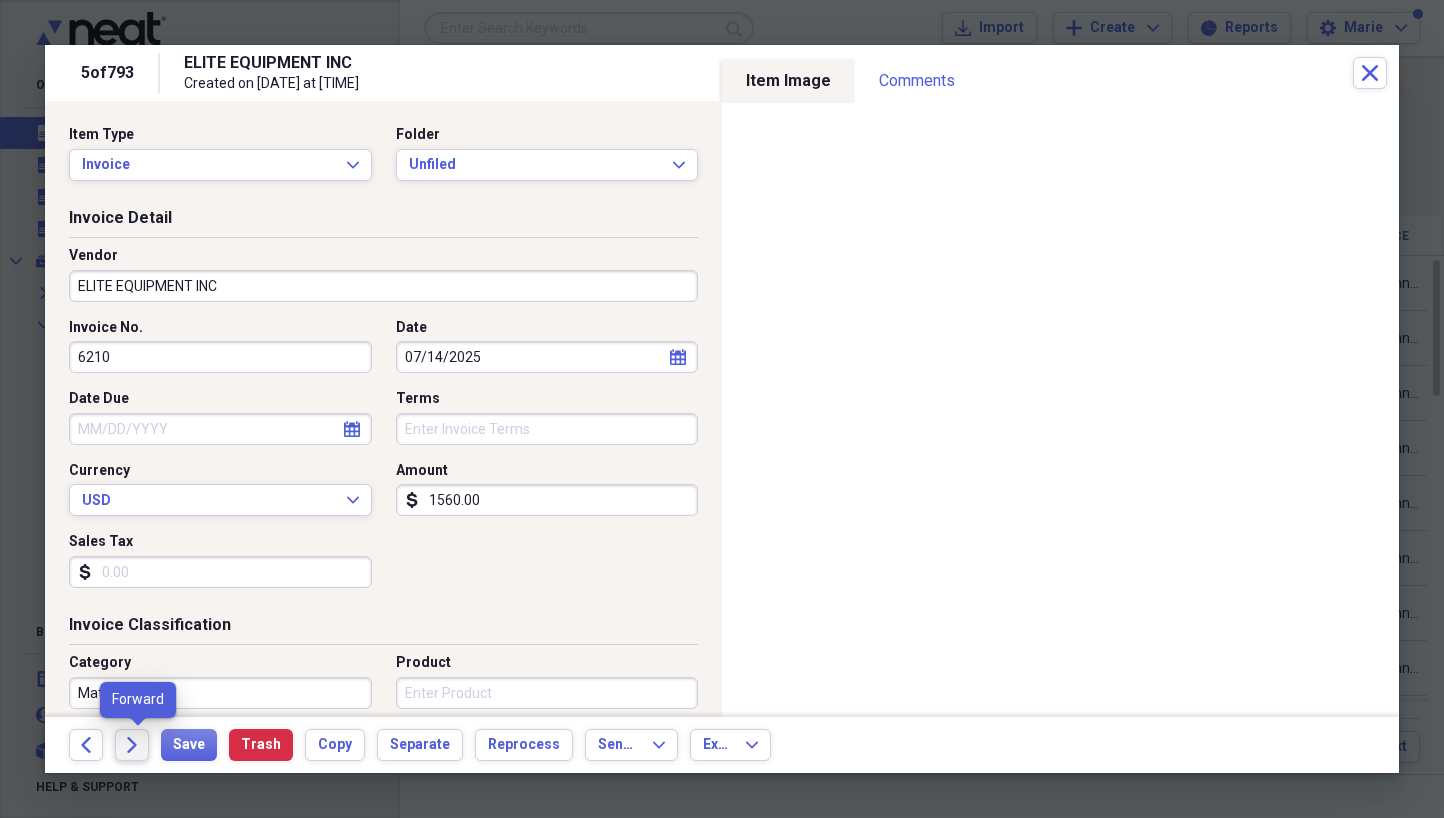click 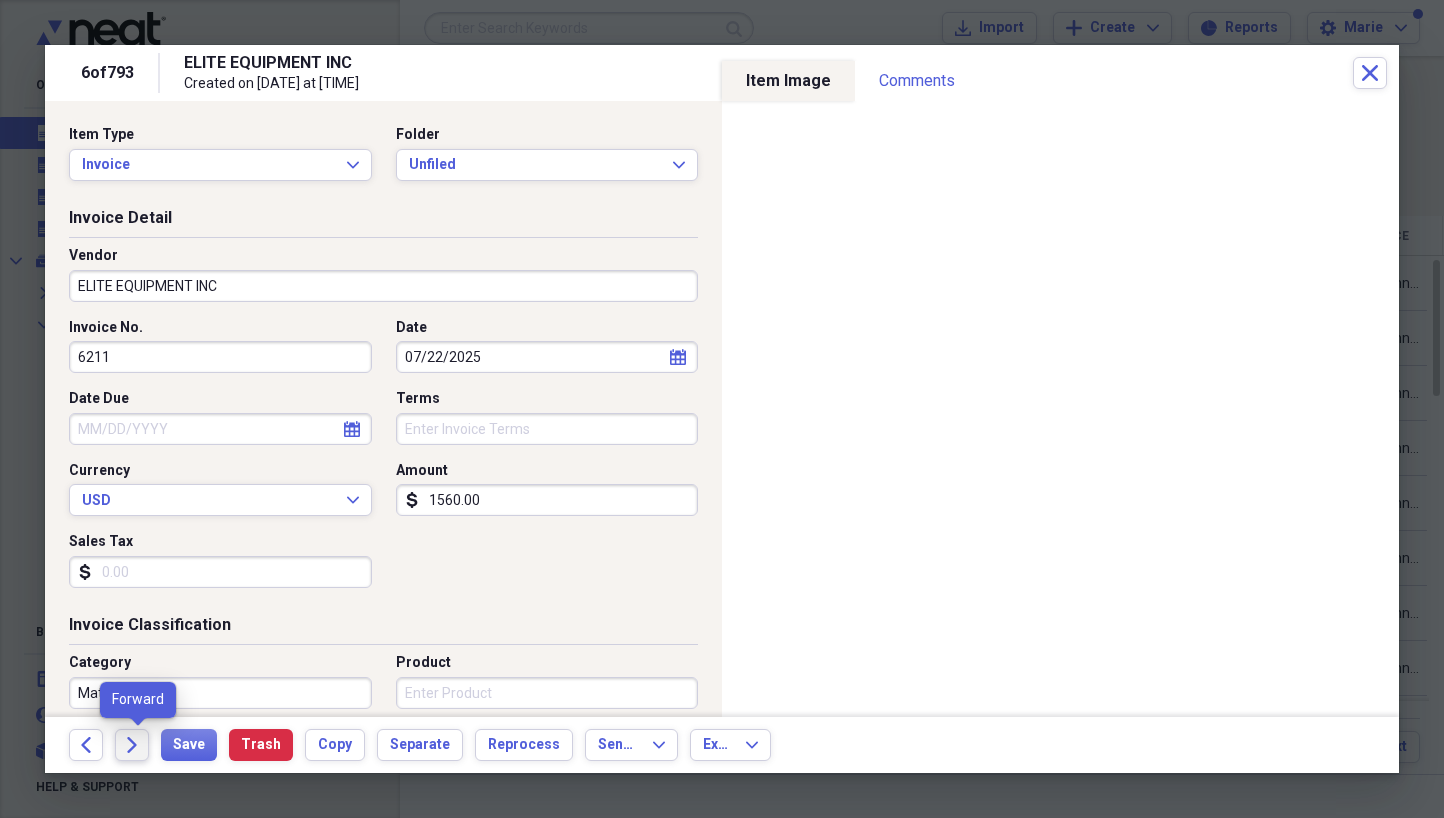 click on "Forward" at bounding box center (132, 745) 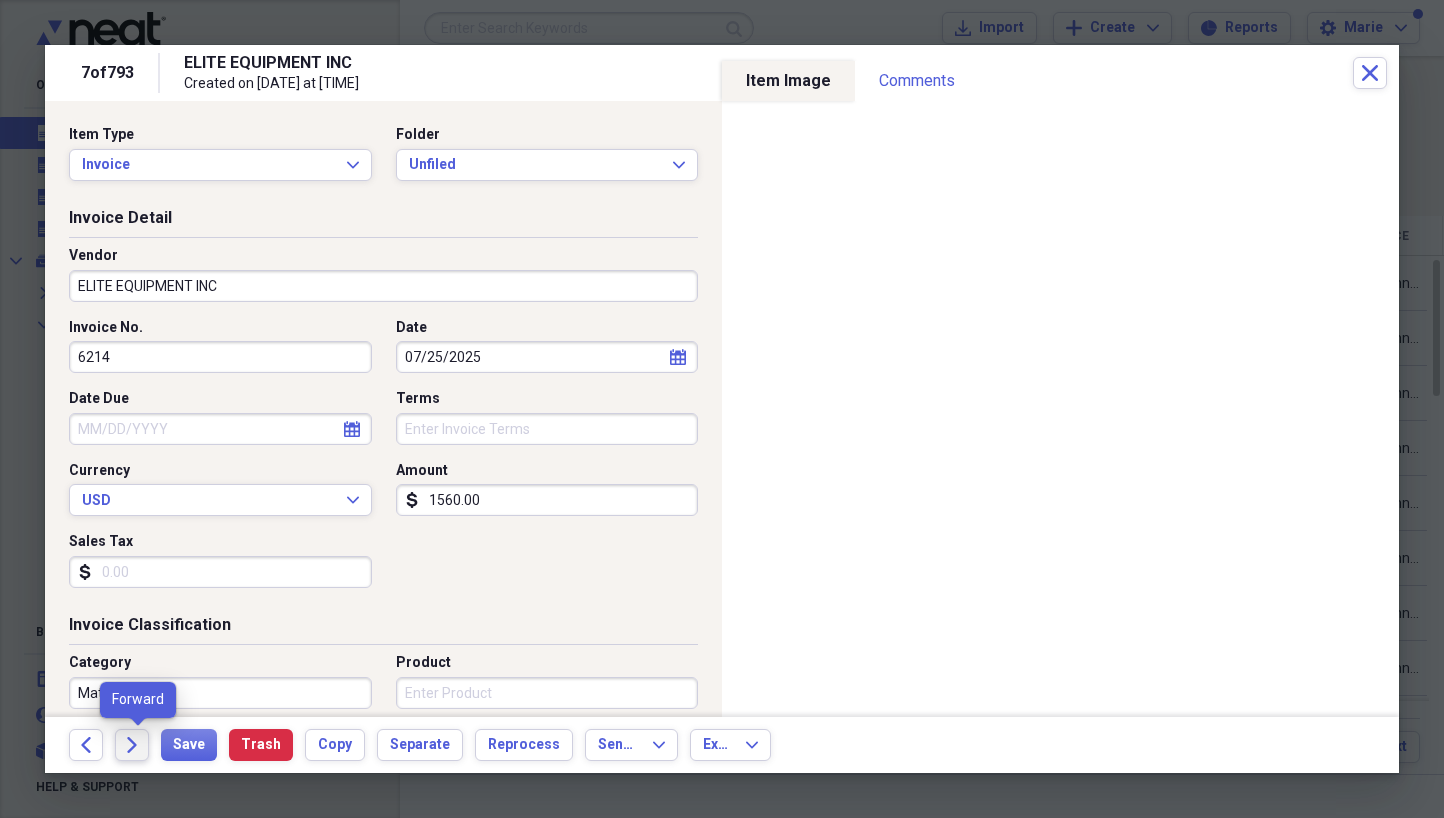 click on "Forward" at bounding box center [132, 745] 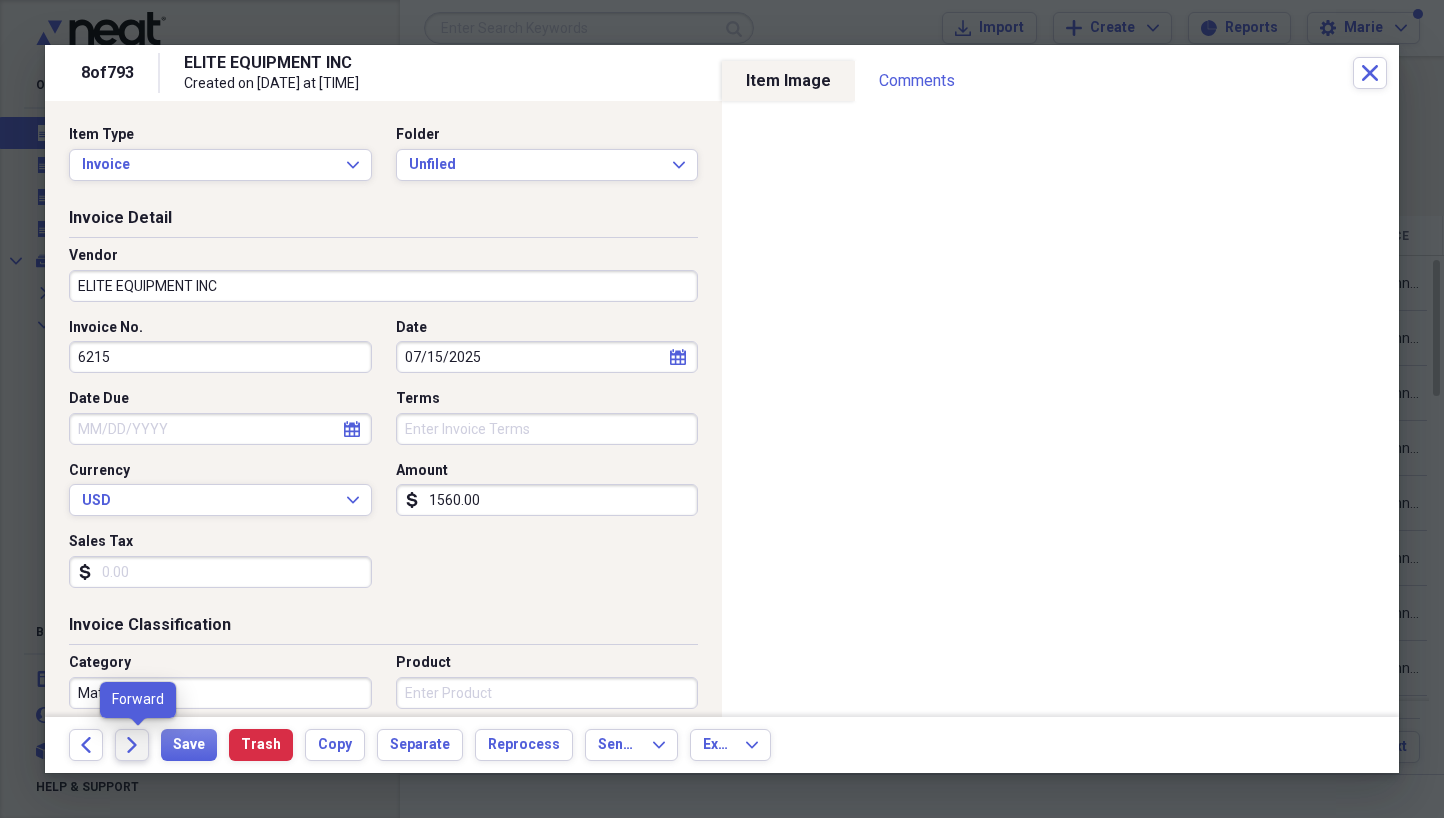 click 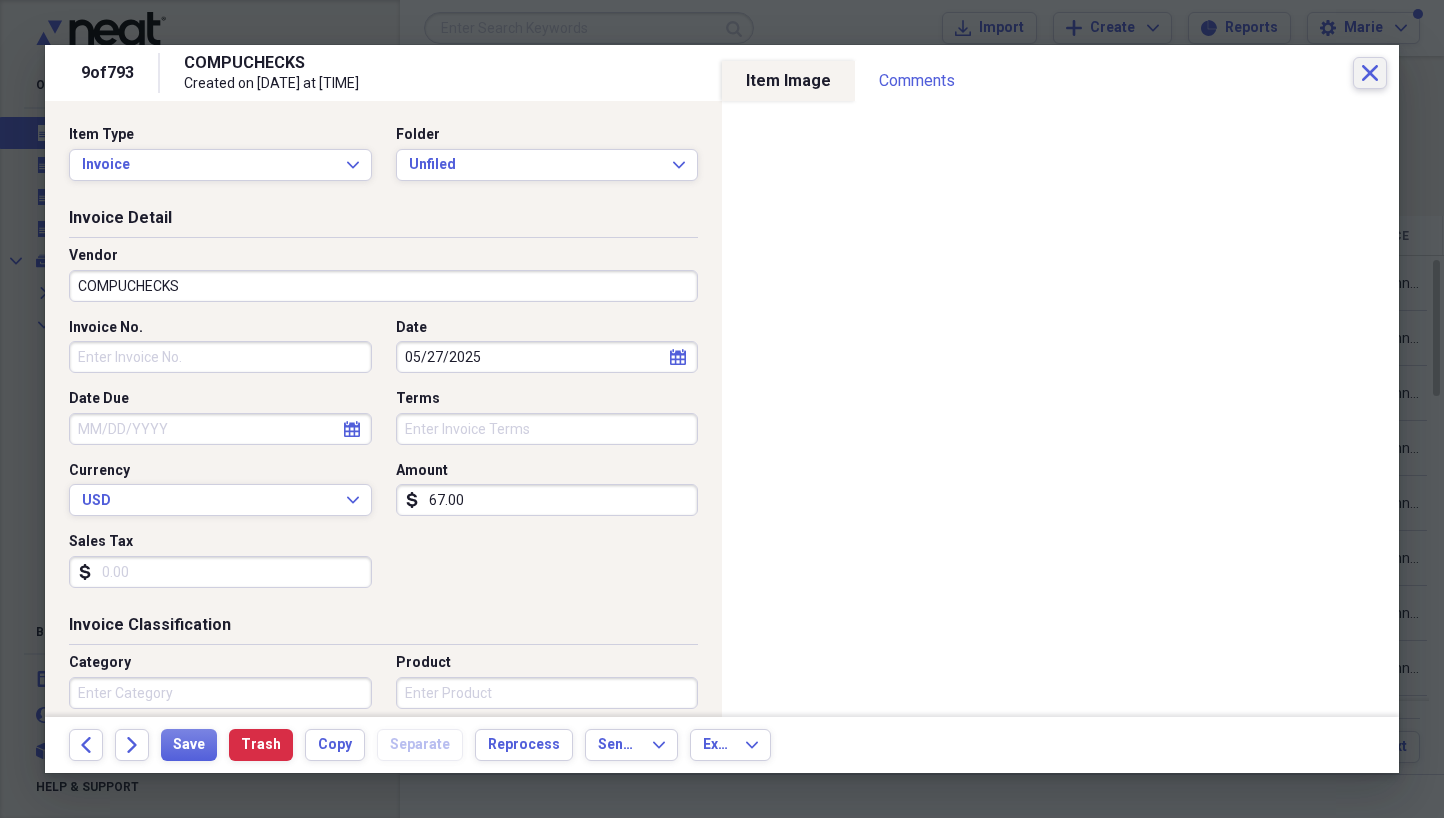 click on "Close" at bounding box center (1370, 73) 